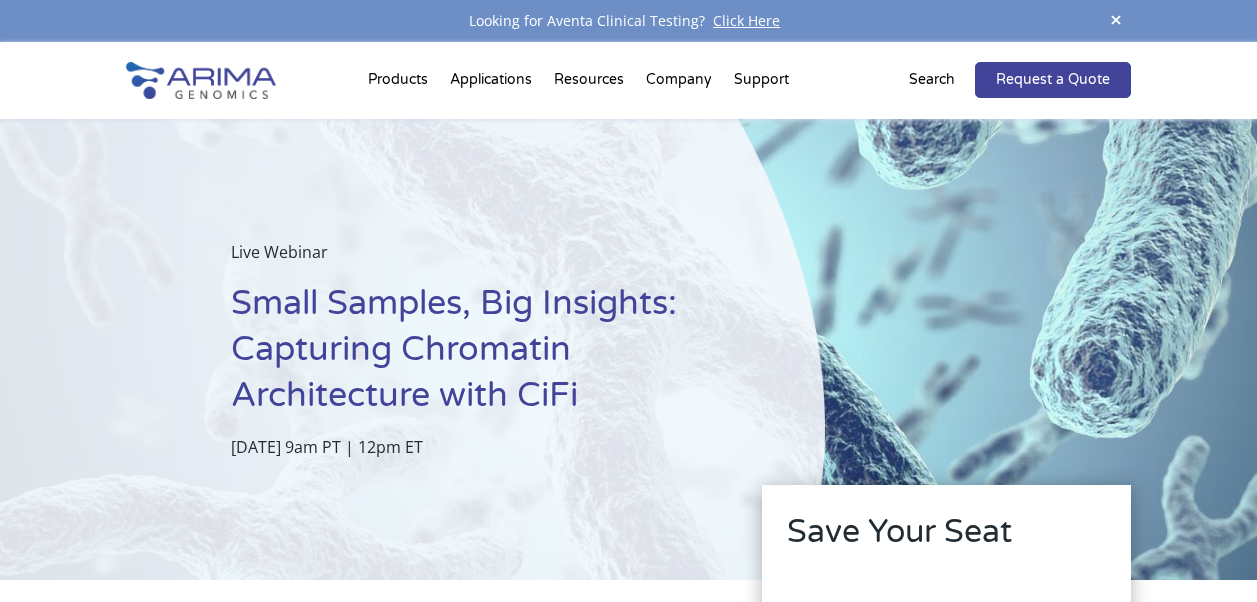 scroll, scrollTop: 0, scrollLeft: 0, axis: both 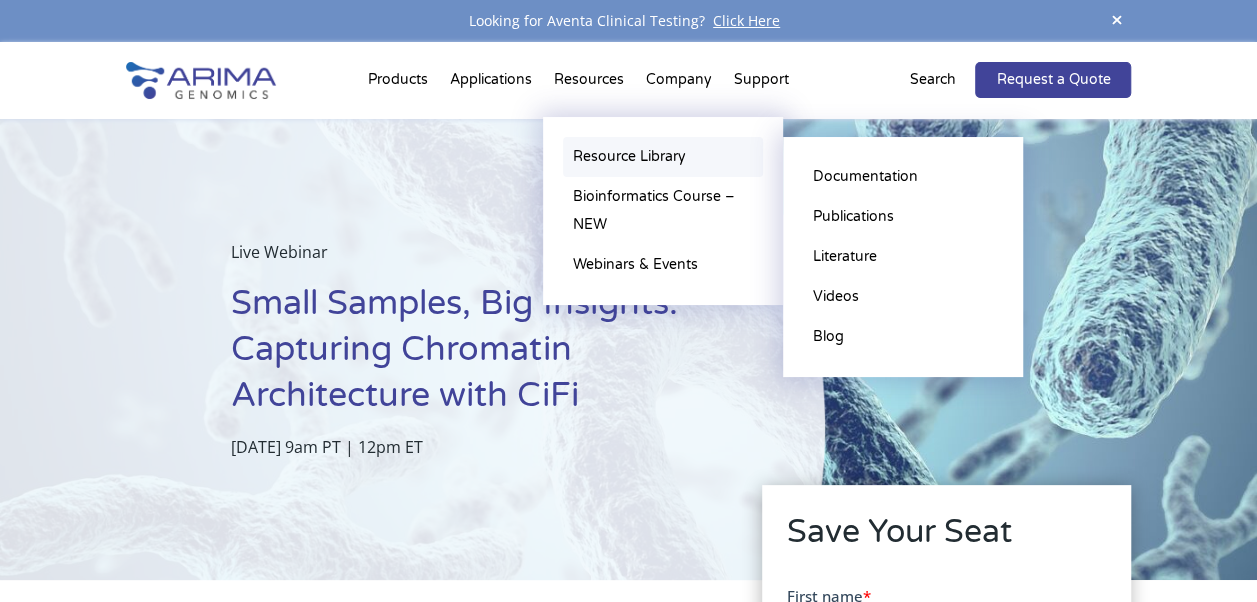 click on "Resource Library" at bounding box center (663, 157) 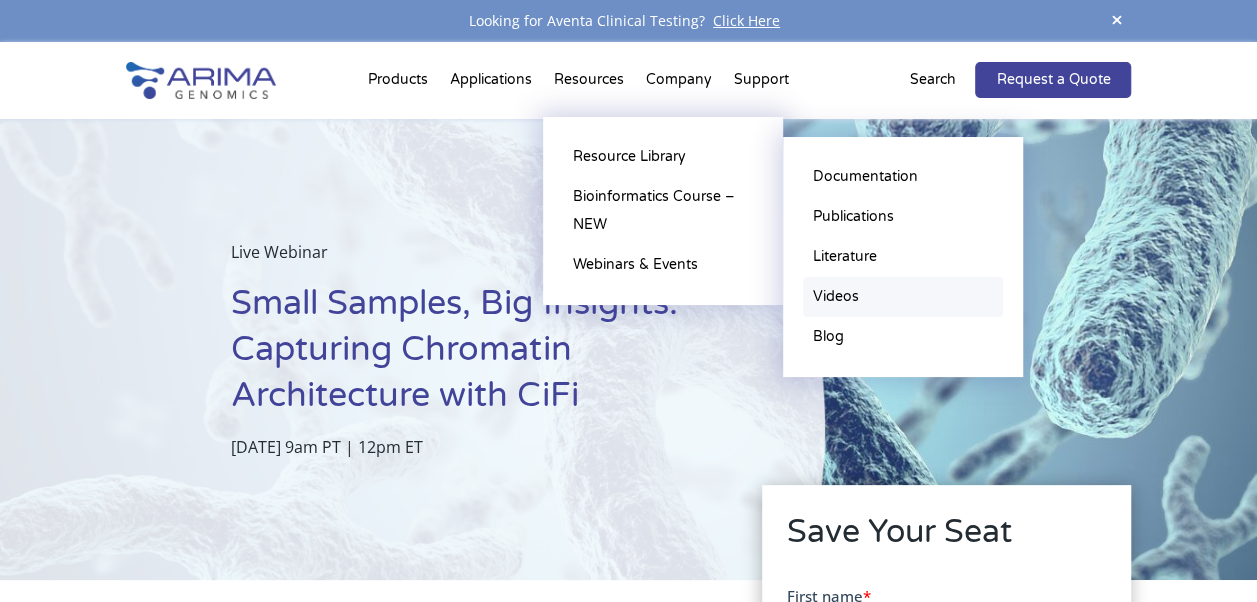 click on "Videos" at bounding box center (903, 297) 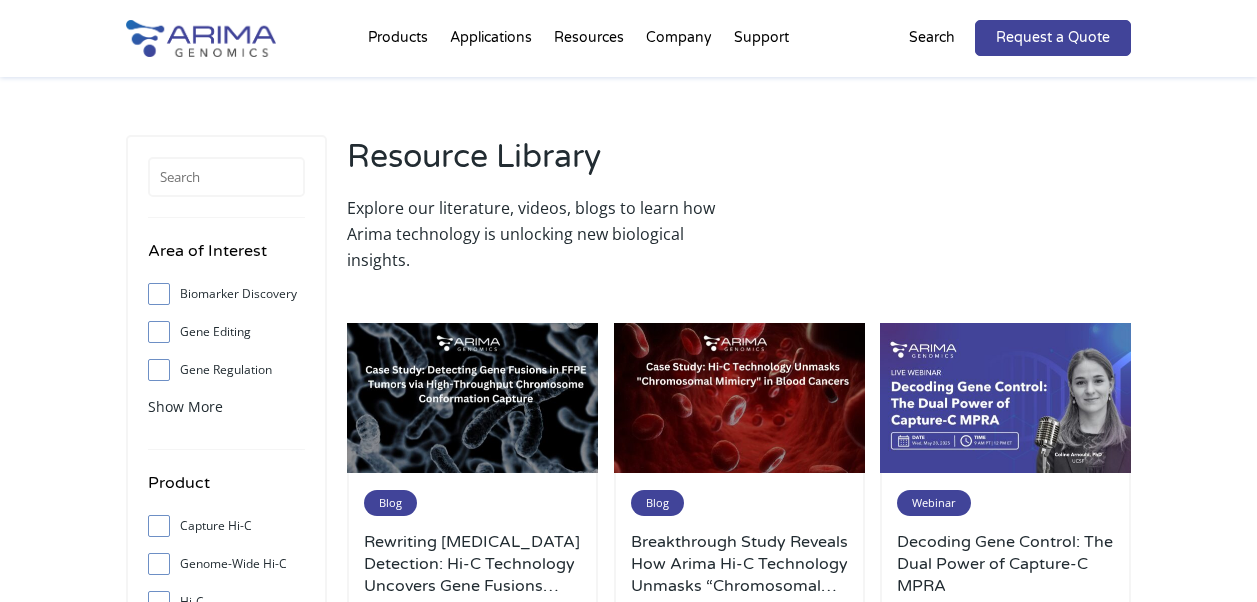 scroll, scrollTop: 0, scrollLeft: 0, axis: both 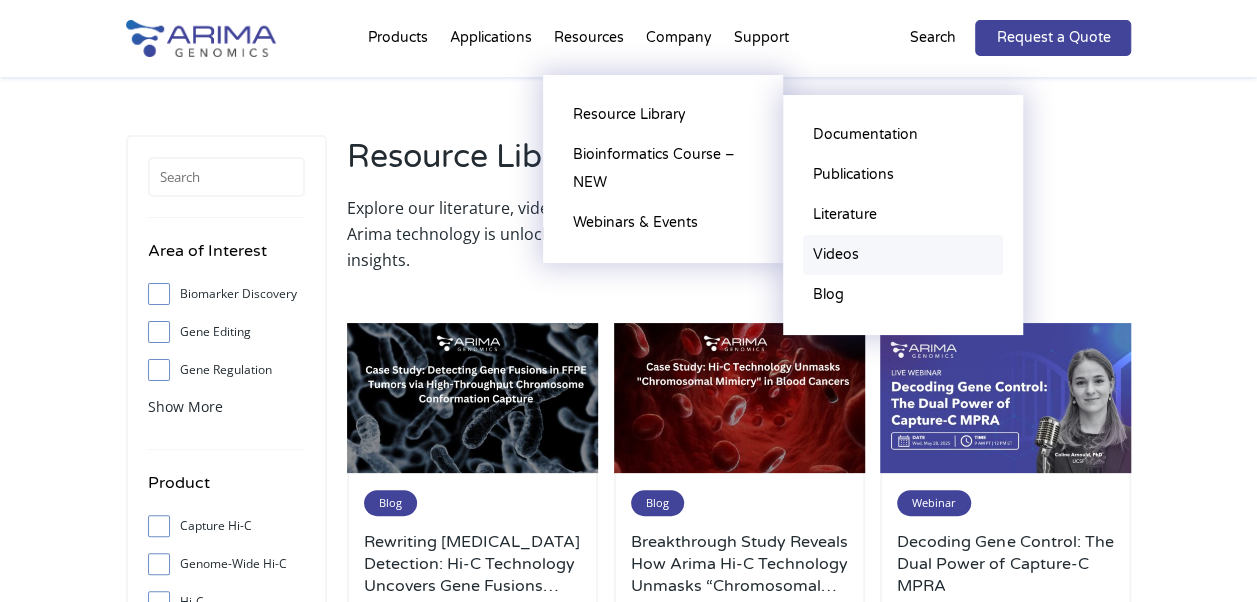 click on "Videos" at bounding box center (903, 255) 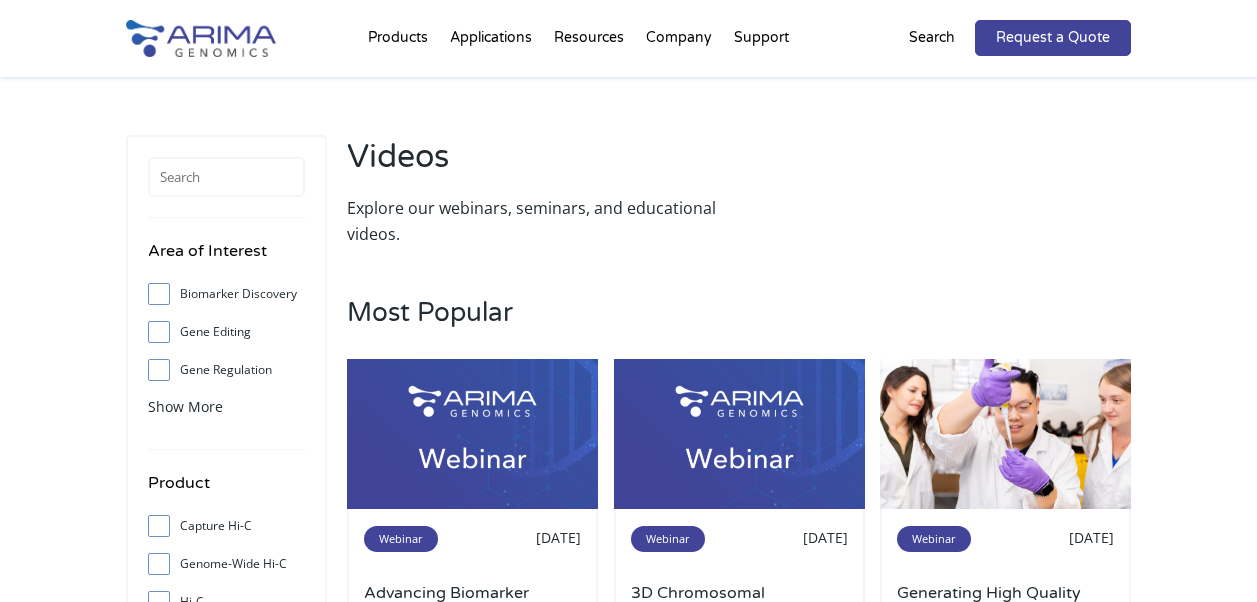 scroll, scrollTop: 0, scrollLeft: 0, axis: both 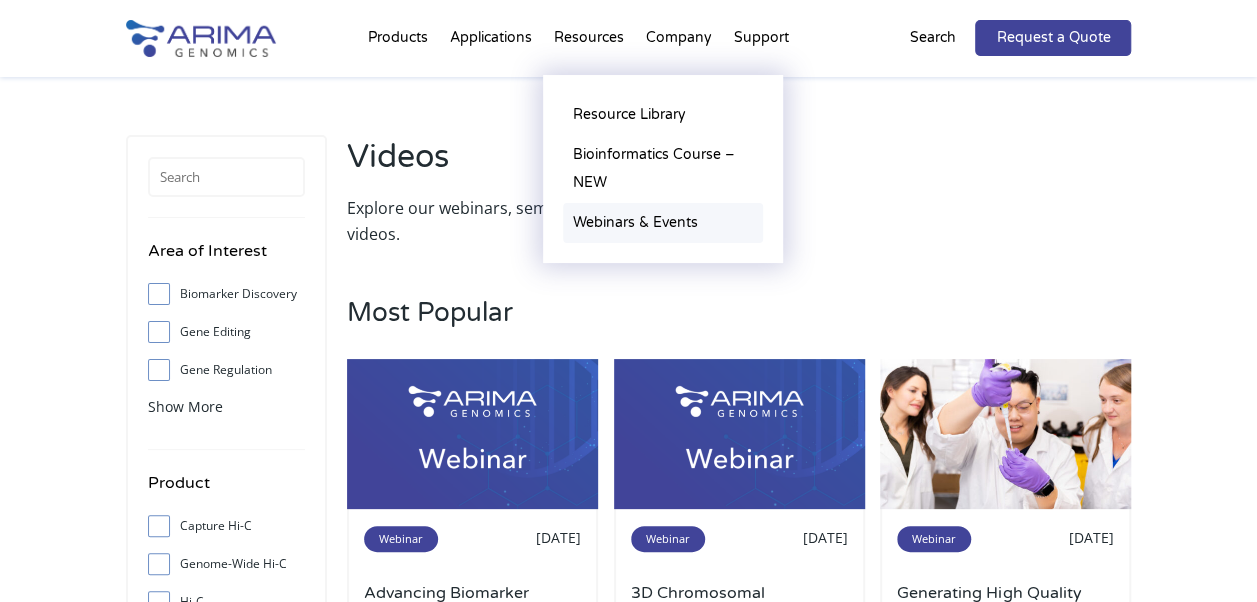 click on "Webinars & Events" at bounding box center (663, 223) 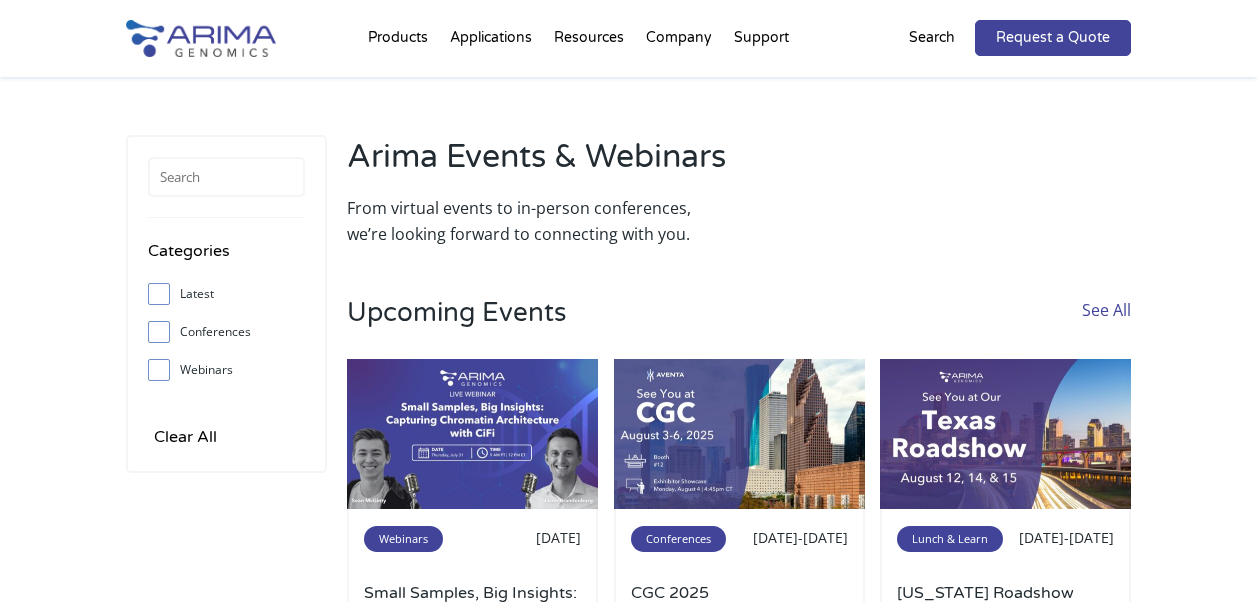 scroll, scrollTop: 0, scrollLeft: 0, axis: both 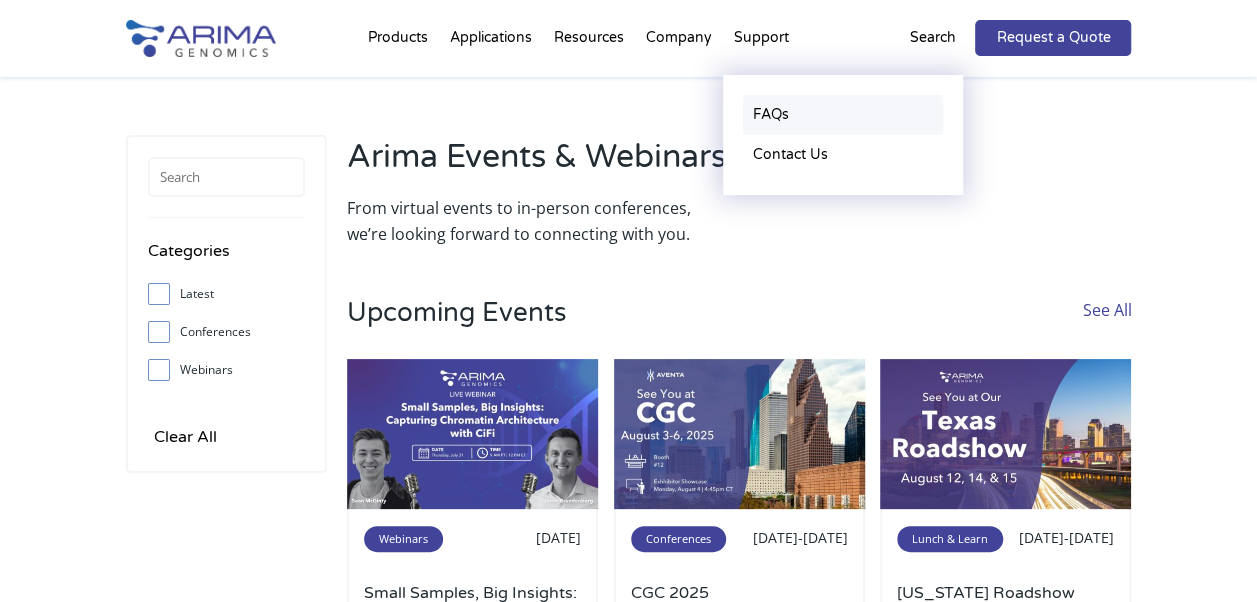 click on "FAQs" at bounding box center (843, 115) 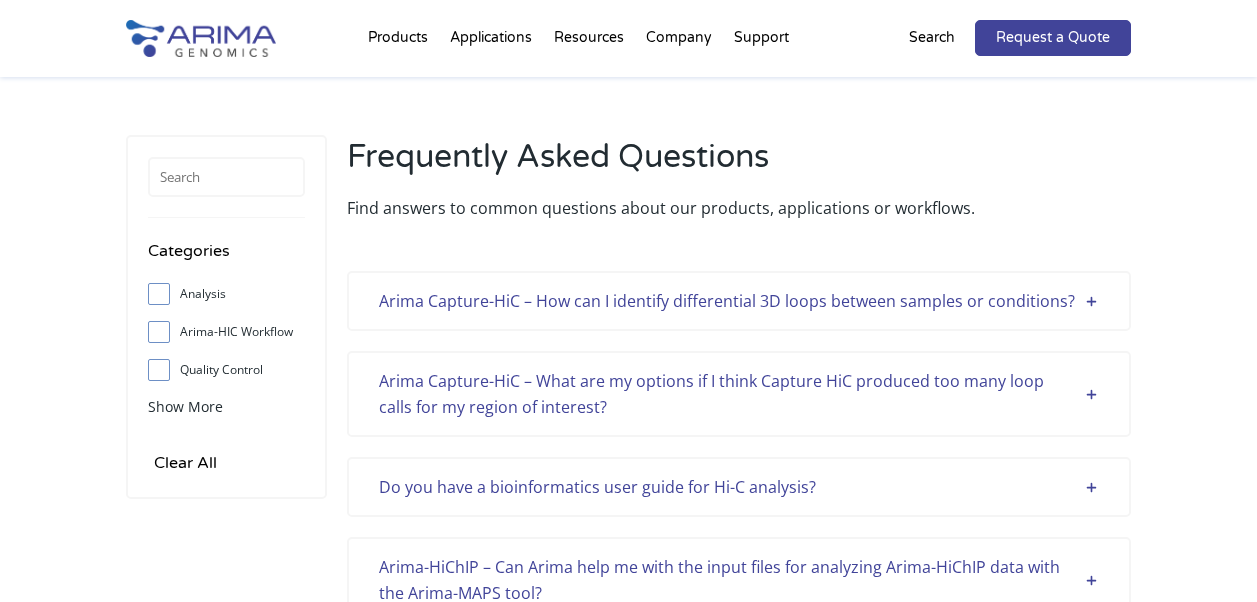 scroll, scrollTop: 0, scrollLeft: 0, axis: both 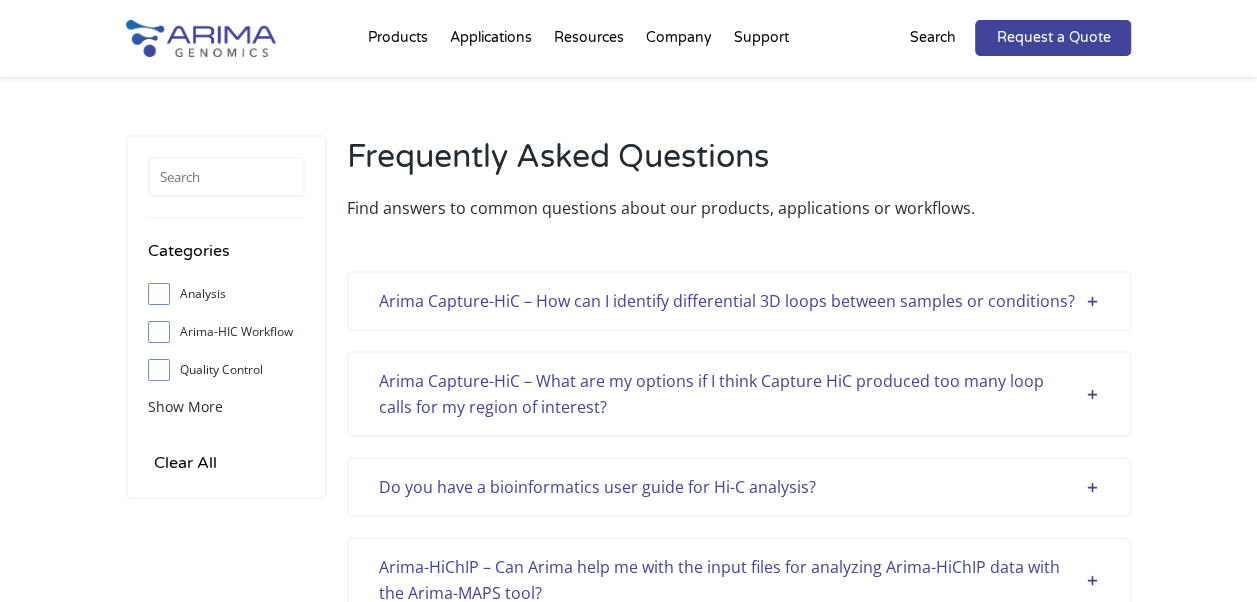 click on "Arima Capture-HiC – How can I identify differential 3D loops between samples or conditions?" at bounding box center [739, 301] 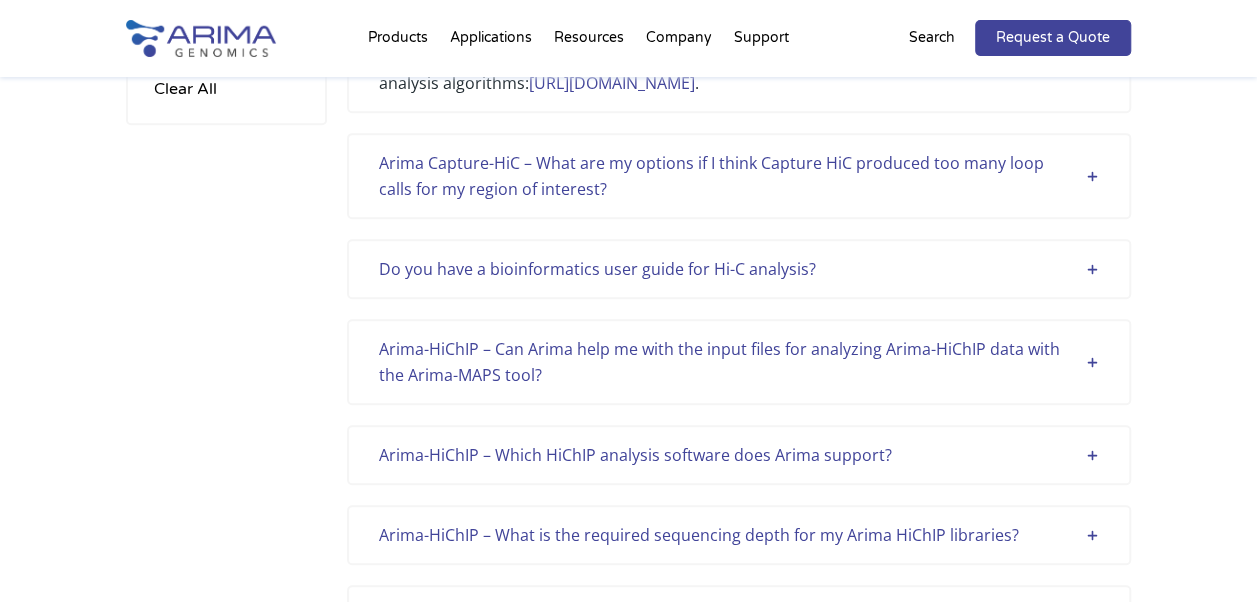 scroll, scrollTop: 382, scrollLeft: 0, axis: vertical 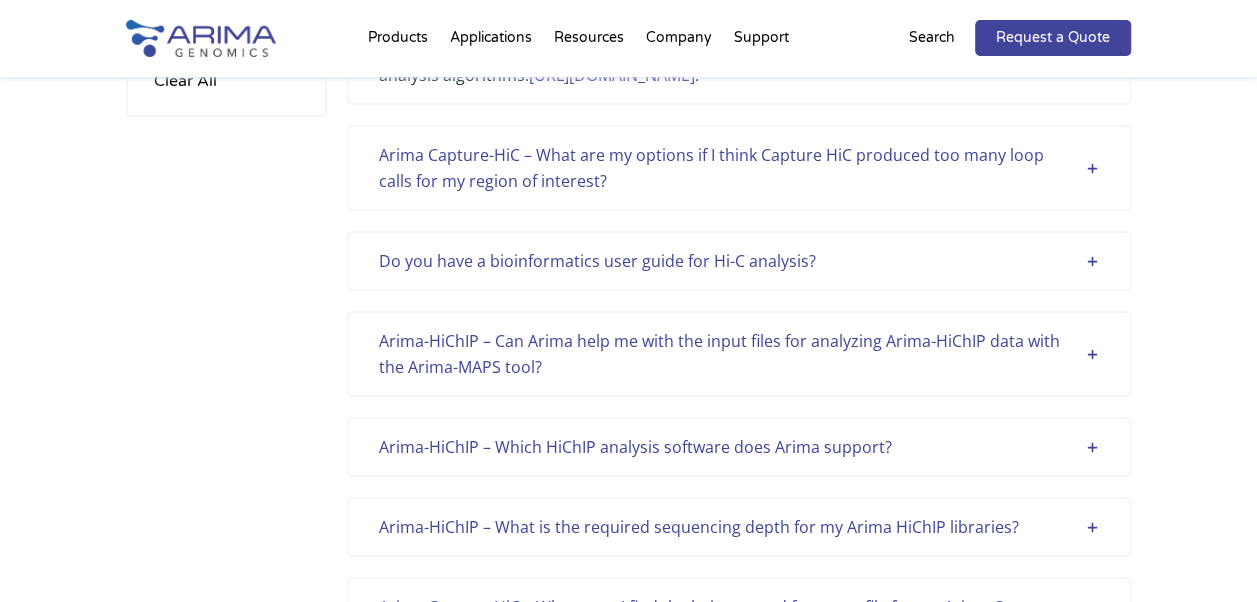 click on "Arima-HiChIP – Can Arima help me with the input files for analyzing Arima-HiChIP data with the Arima-MAPS tool?" at bounding box center (739, 354) 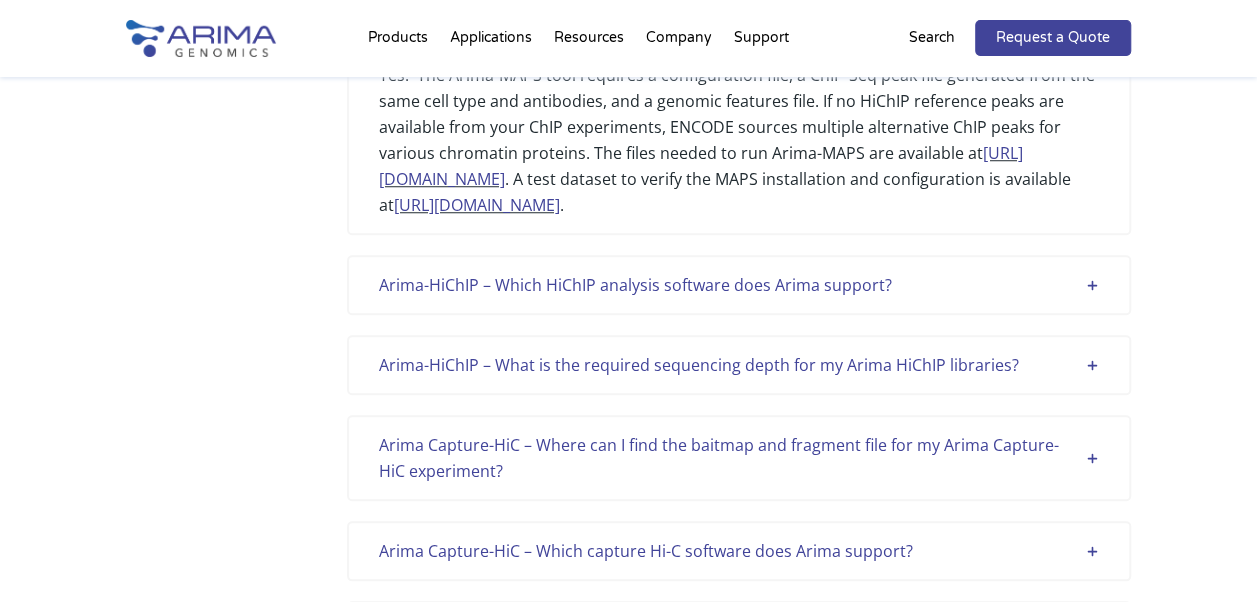 scroll, scrollTop: 811, scrollLeft: 0, axis: vertical 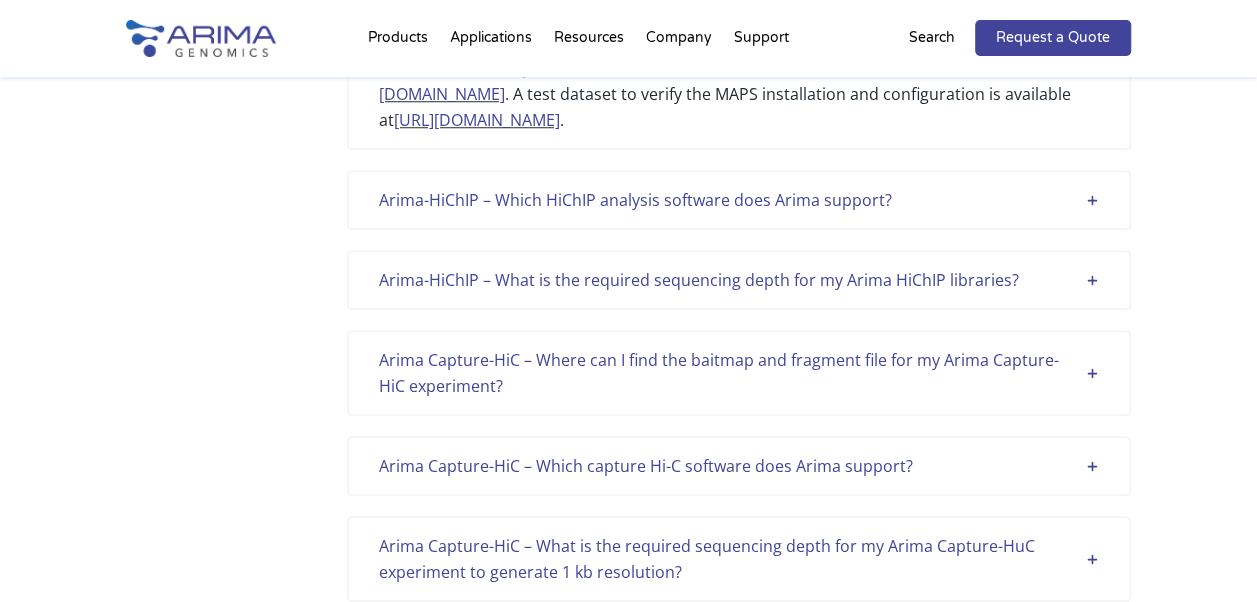 click on "Arima-HiChIP – Which HiChIP analysis software does Arima support?" at bounding box center (739, 200) 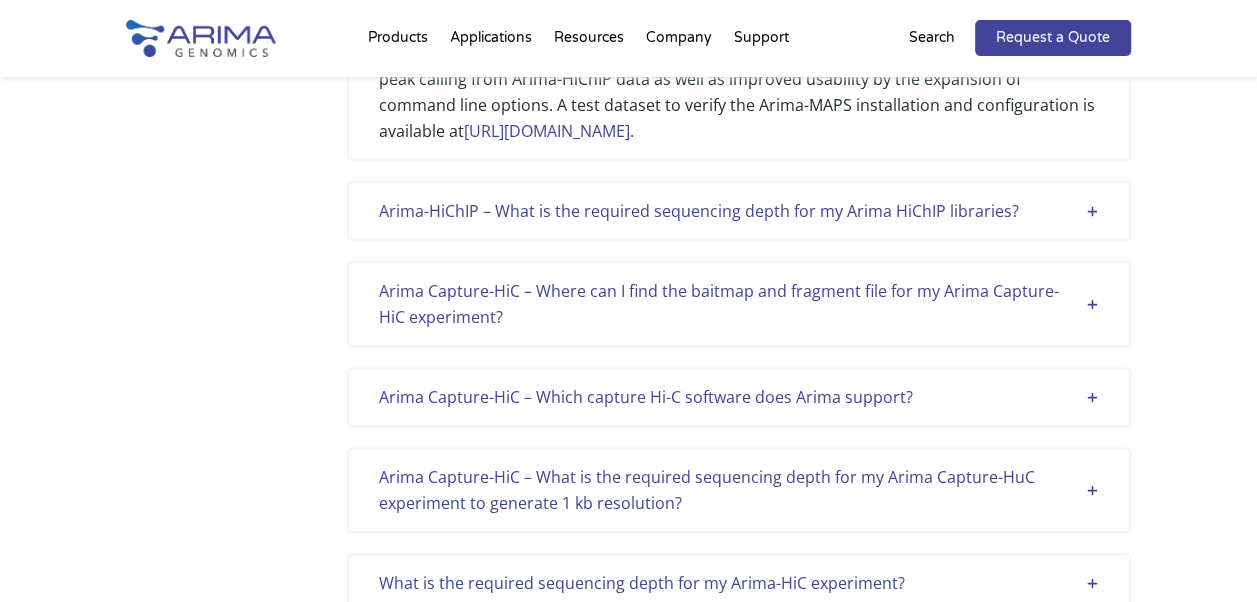 scroll, scrollTop: 1176, scrollLeft: 0, axis: vertical 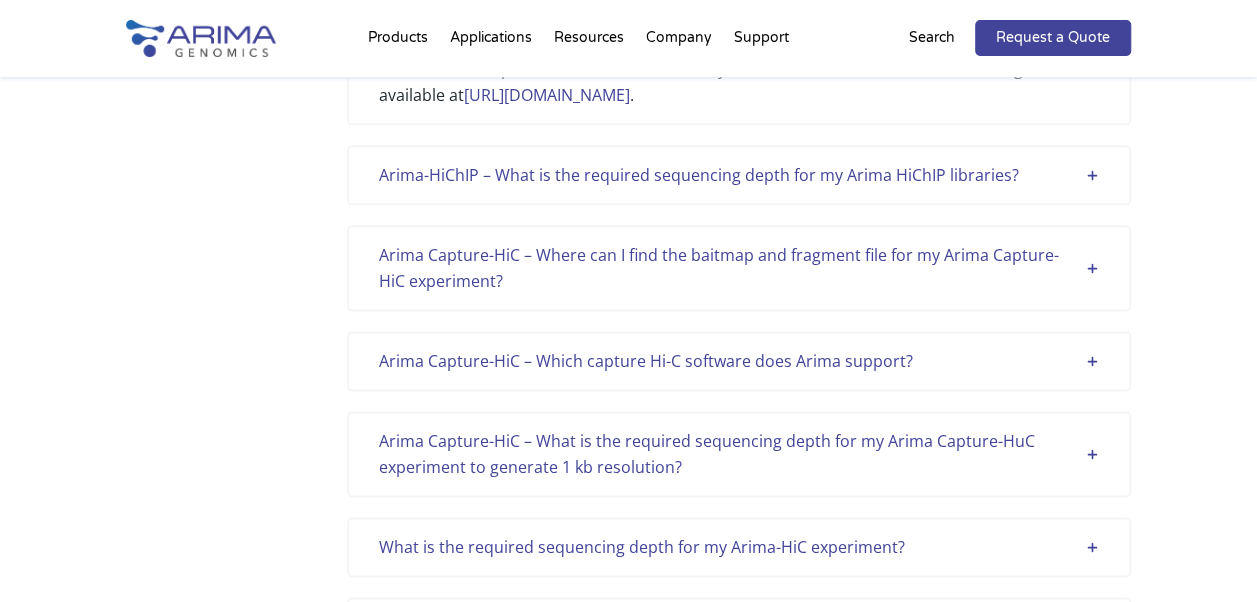 click on "Arima-HiChIP – What is the required sequencing depth for my Arima HiChIP libraries?" at bounding box center [739, 175] 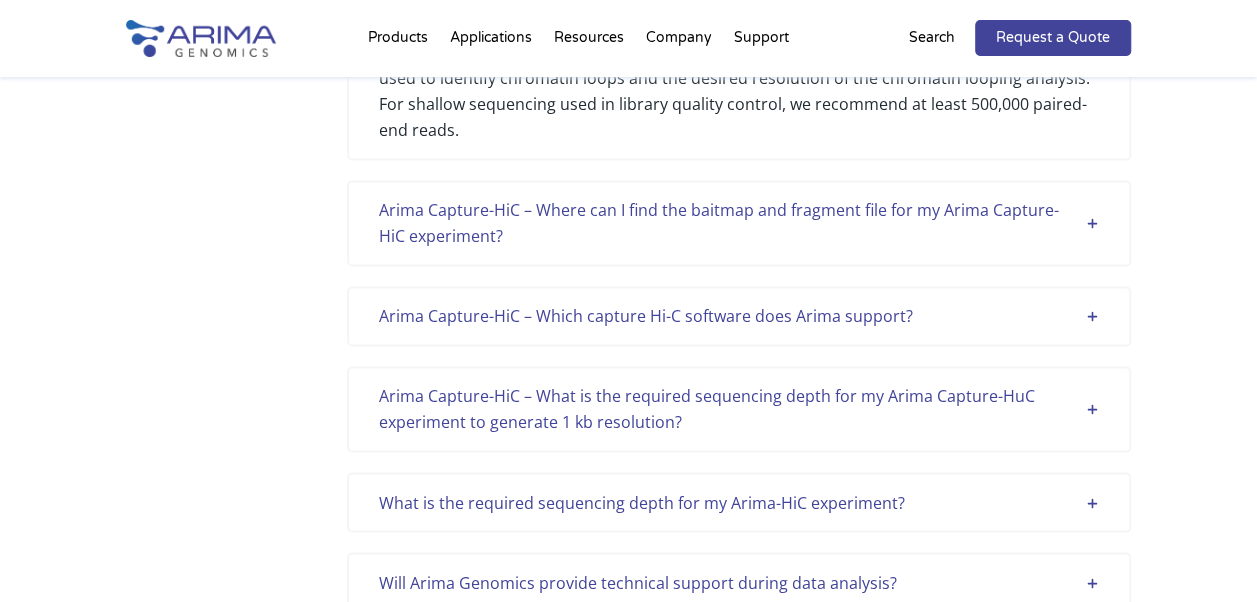scroll, scrollTop: 1412, scrollLeft: 0, axis: vertical 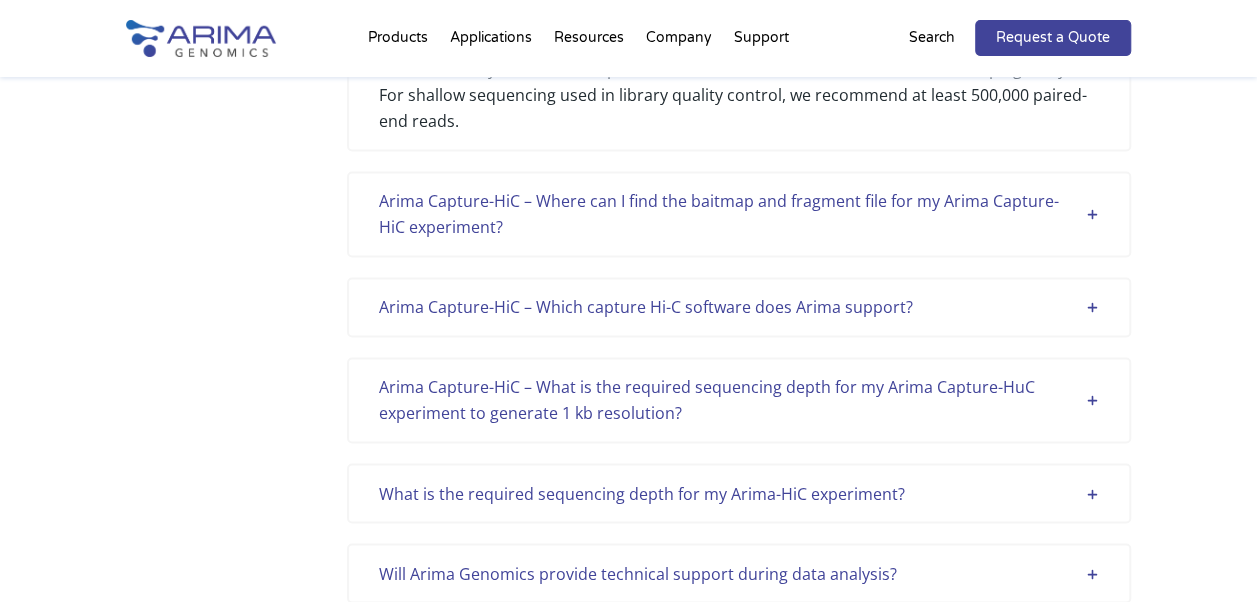 click on "Arima Capture-HiC – Where can I find the baitmap and fragment file for my Arima Capture-HiC experiment?" at bounding box center [739, 214] 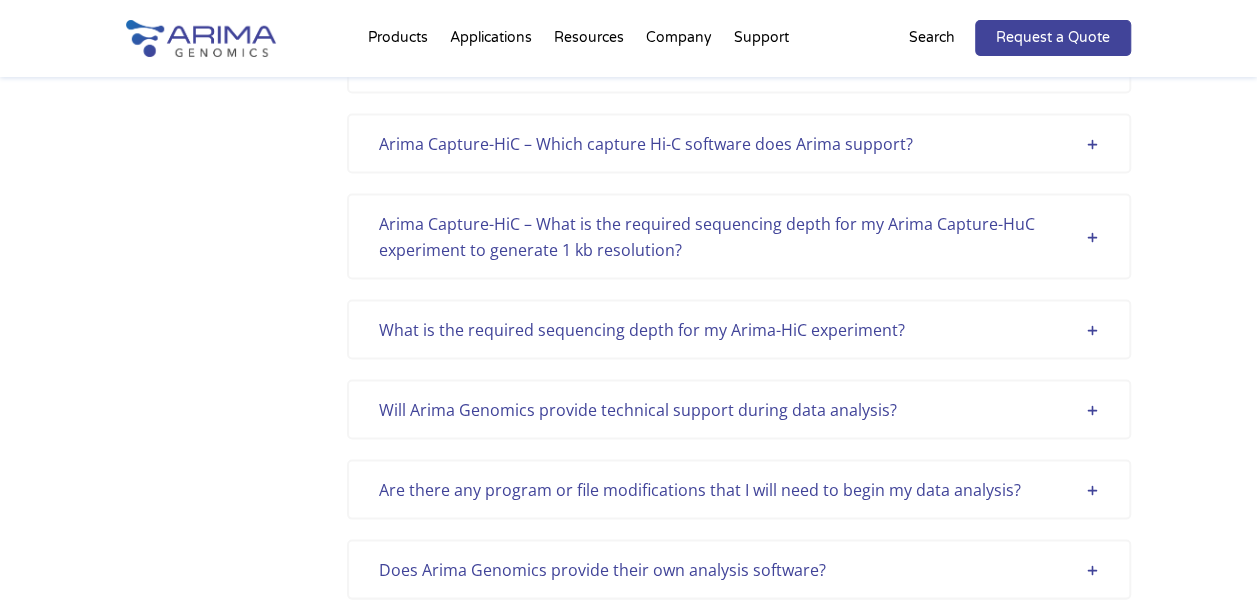 scroll, scrollTop: 1898, scrollLeft: 0, axis: vertical 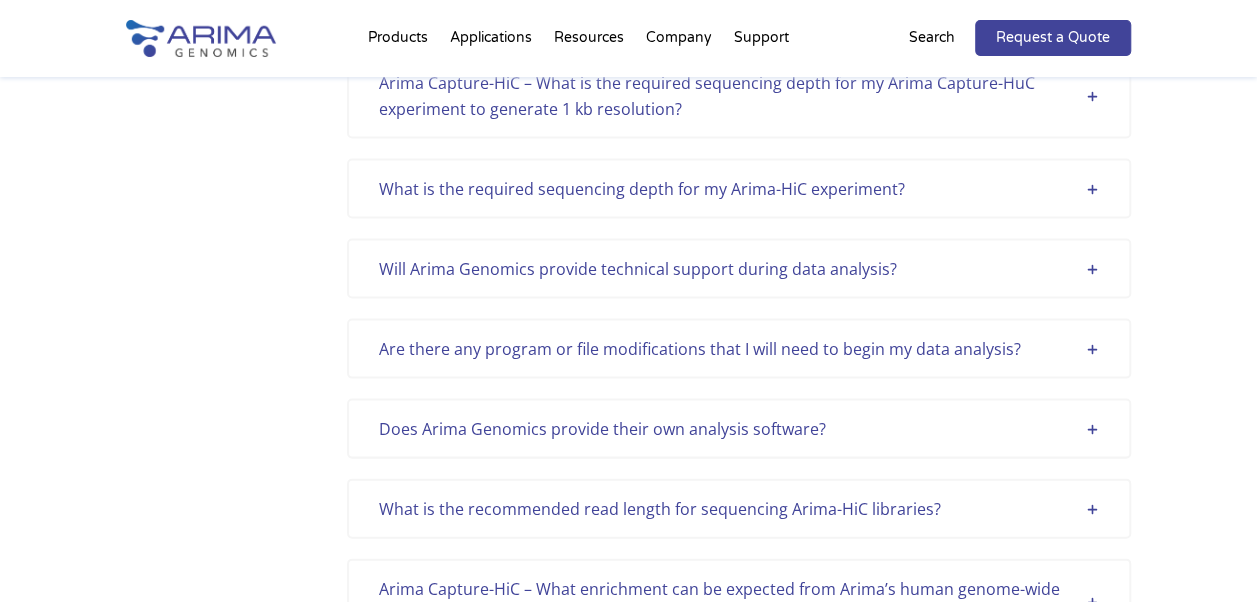 click on "Will Arima Genomics provide technical support during data analysis?" at bounding box center (739, 269) 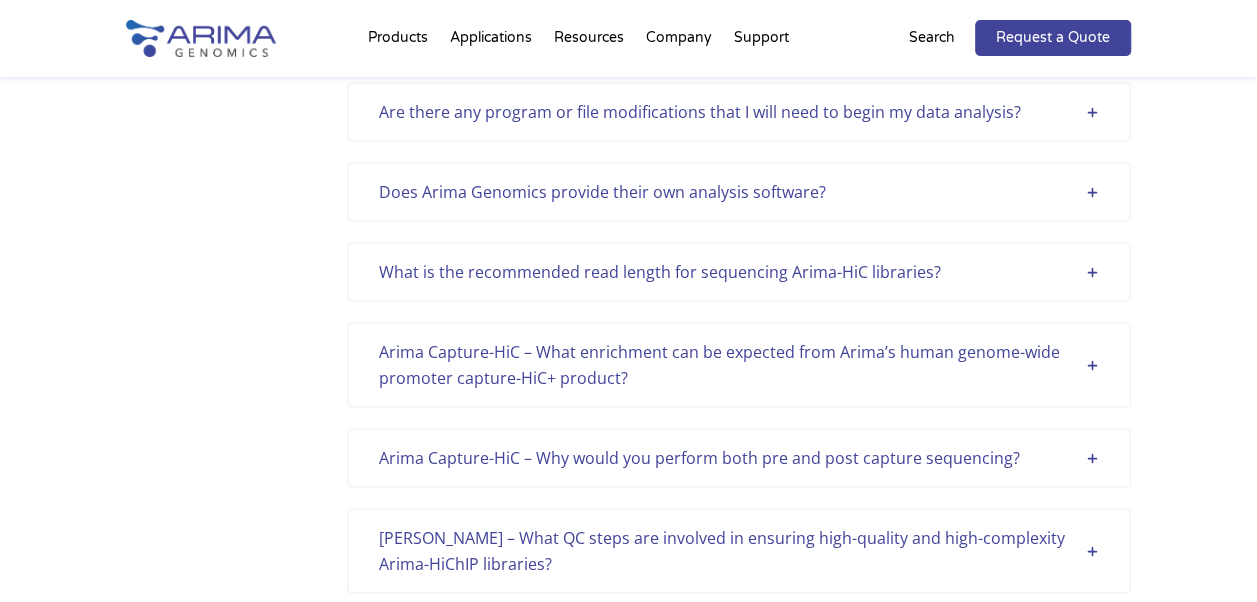 scroll, scrollTop: 2336, scrollLeft: 0, axis: vertical 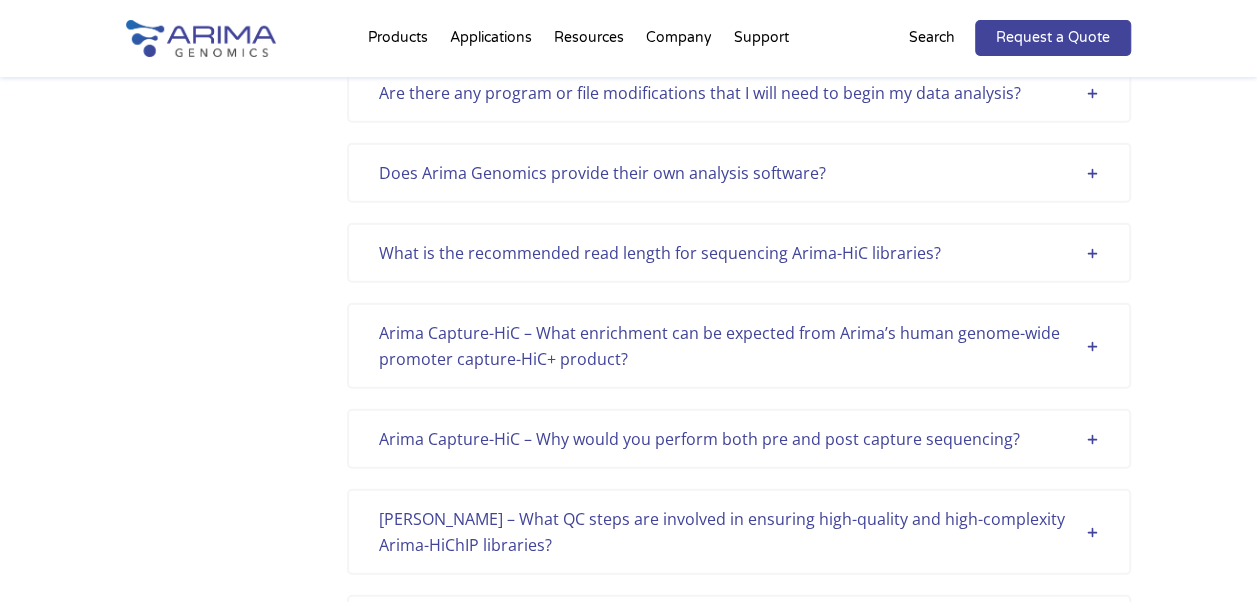 click on "Does Arima Genomics provide their own analysis software?" at bounding box center [739, 173] 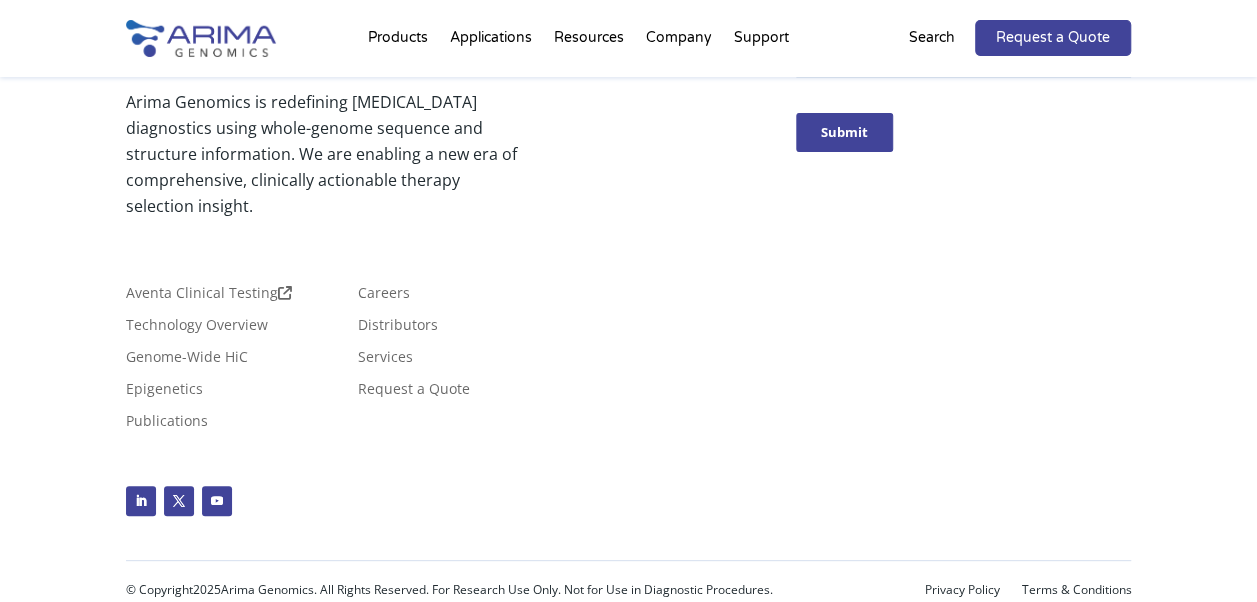 scroll, scrollTop: 7014, scrollLeft: 0, axis: vertical 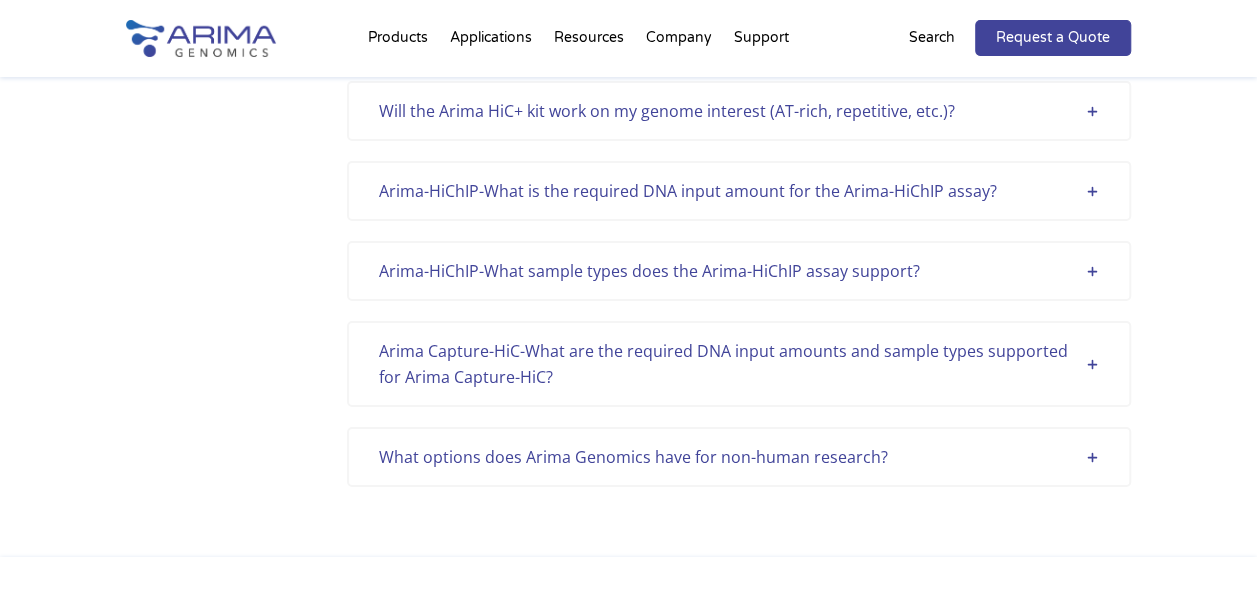 click on "What options does Arima Genomics have for non-human research?" at bounding box center [739, 457] 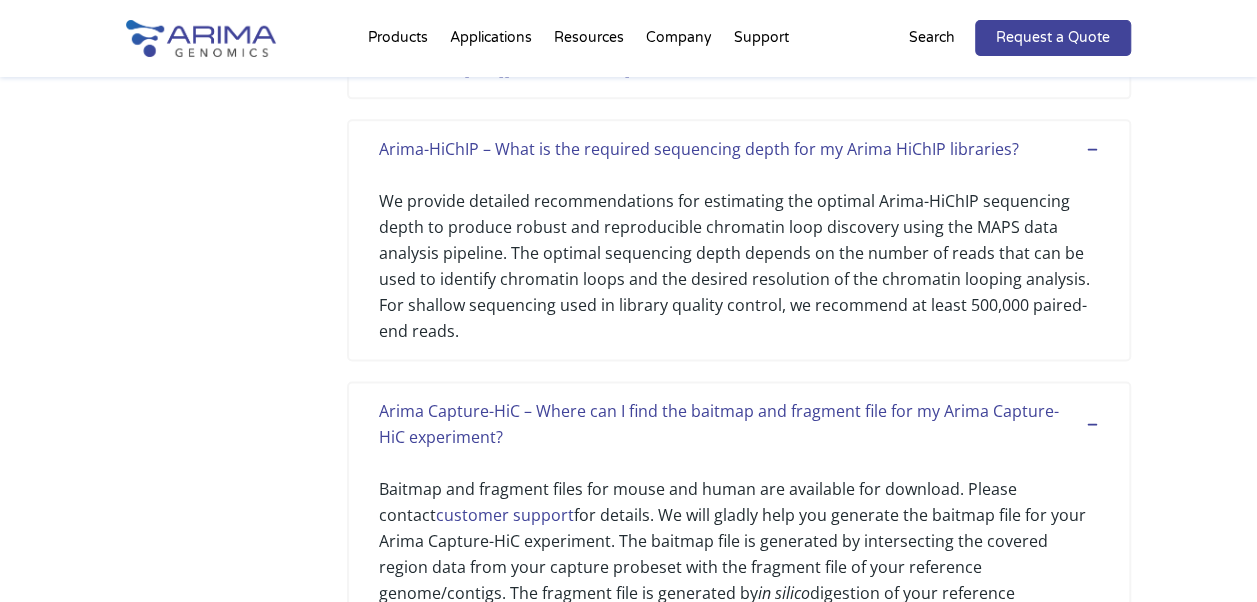 scroll, scrollTop: 0, scrollLeft: 0, axis: both 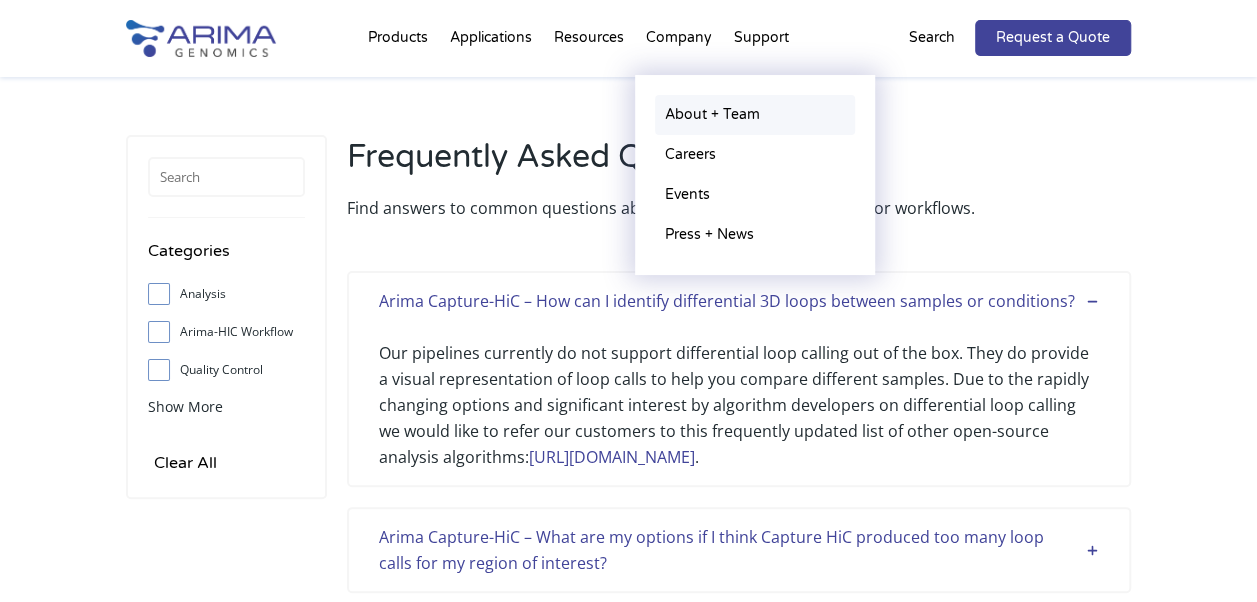 click on "About + Team" at bounding box center [755, 115] 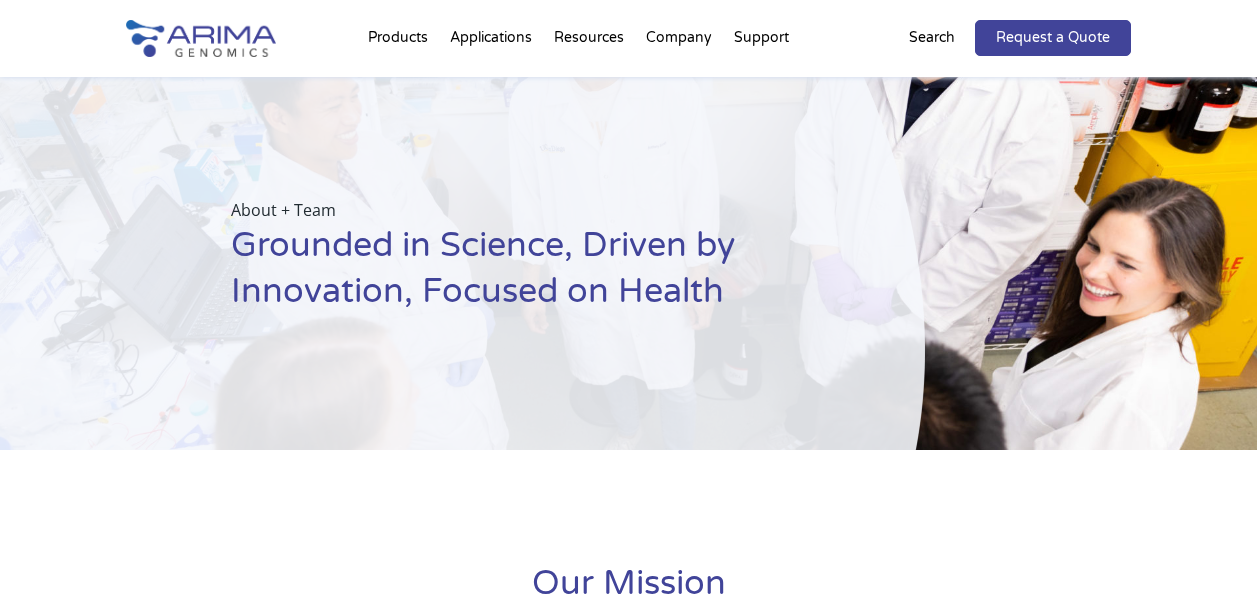 scroll, scrollTop: 0, scrollLeft: 0, axis: both 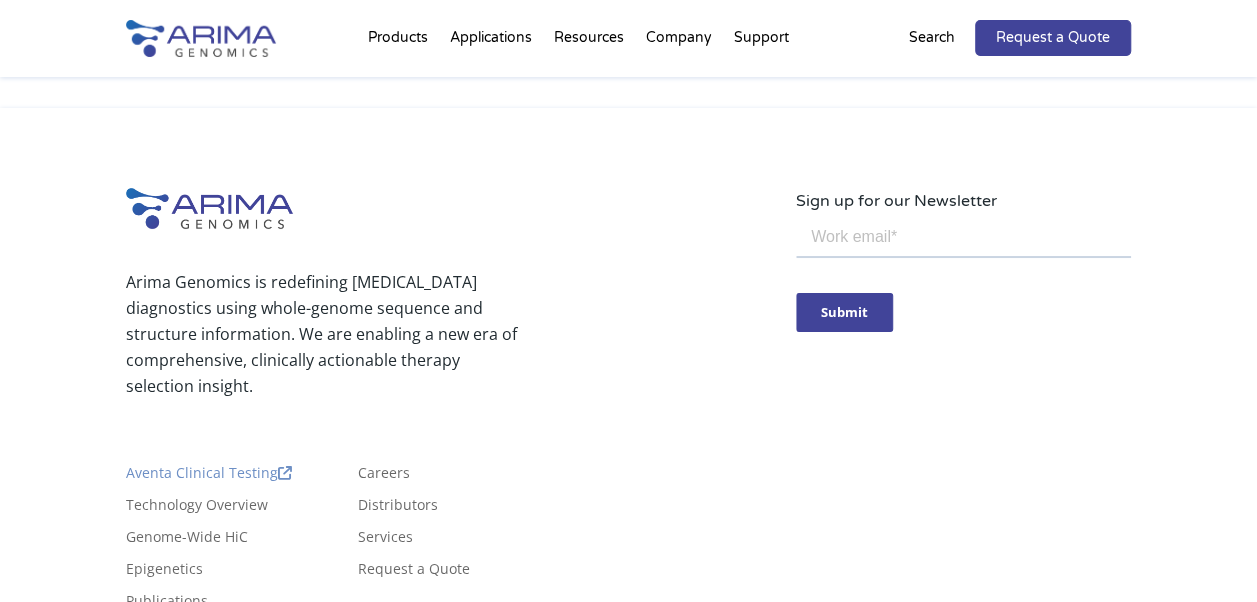 click on "Aventa Clinical Testing" at bounding box center [209, 477] 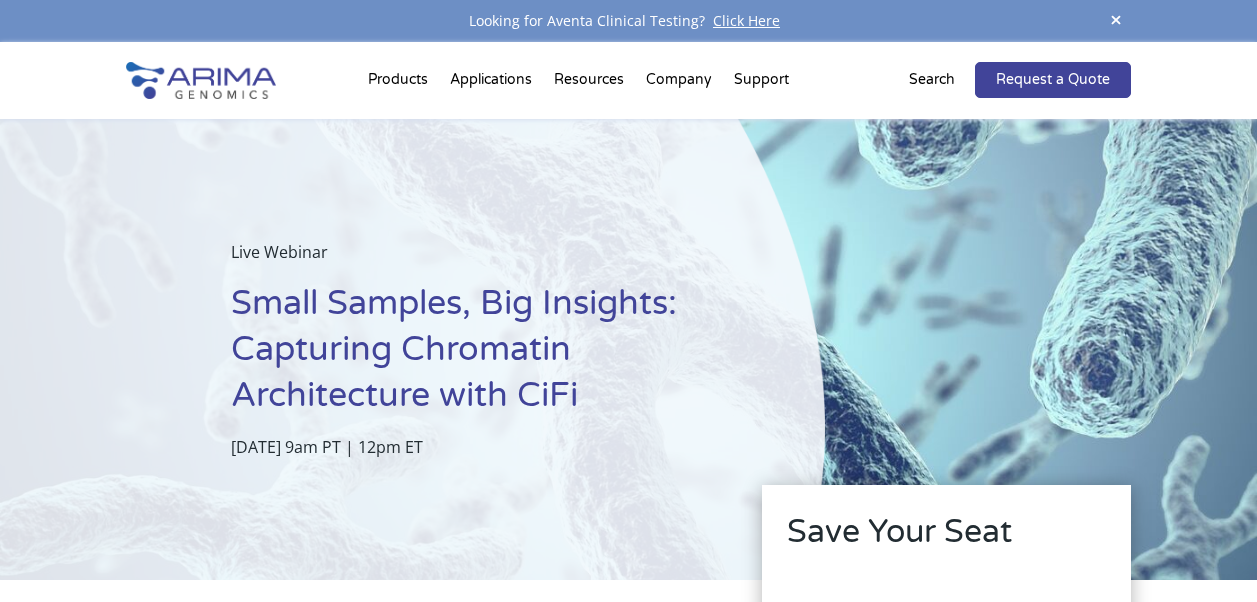 scroll, scrollTop: 0, scrollLeft: 0, axis: both 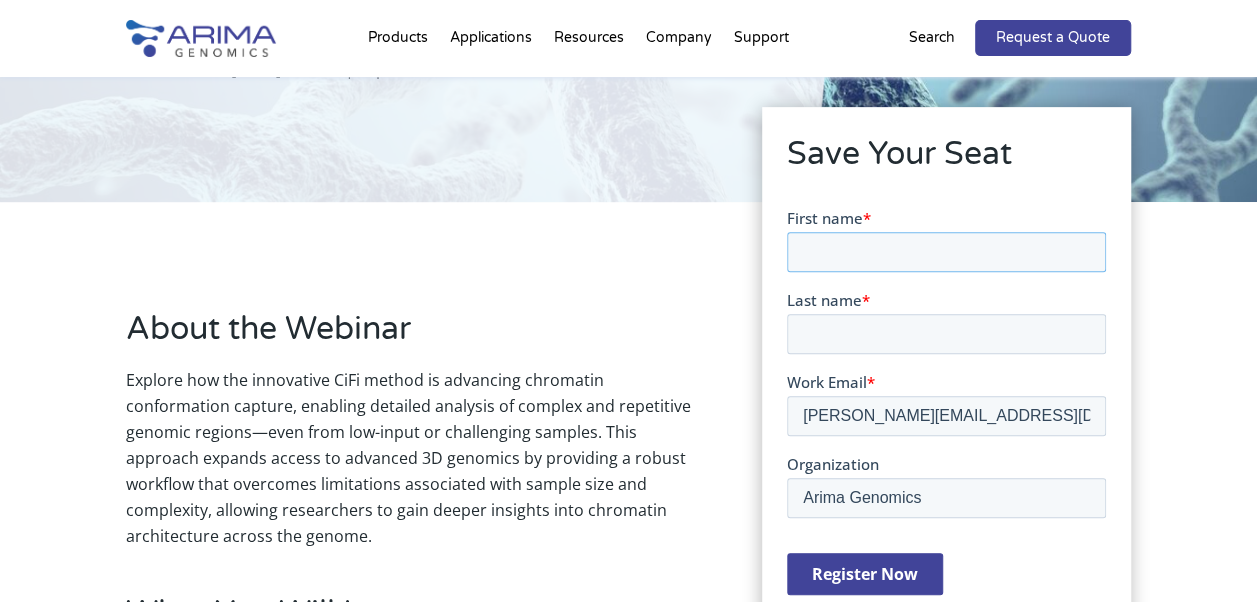 click on "First name *" at bounding box center [946, 251] 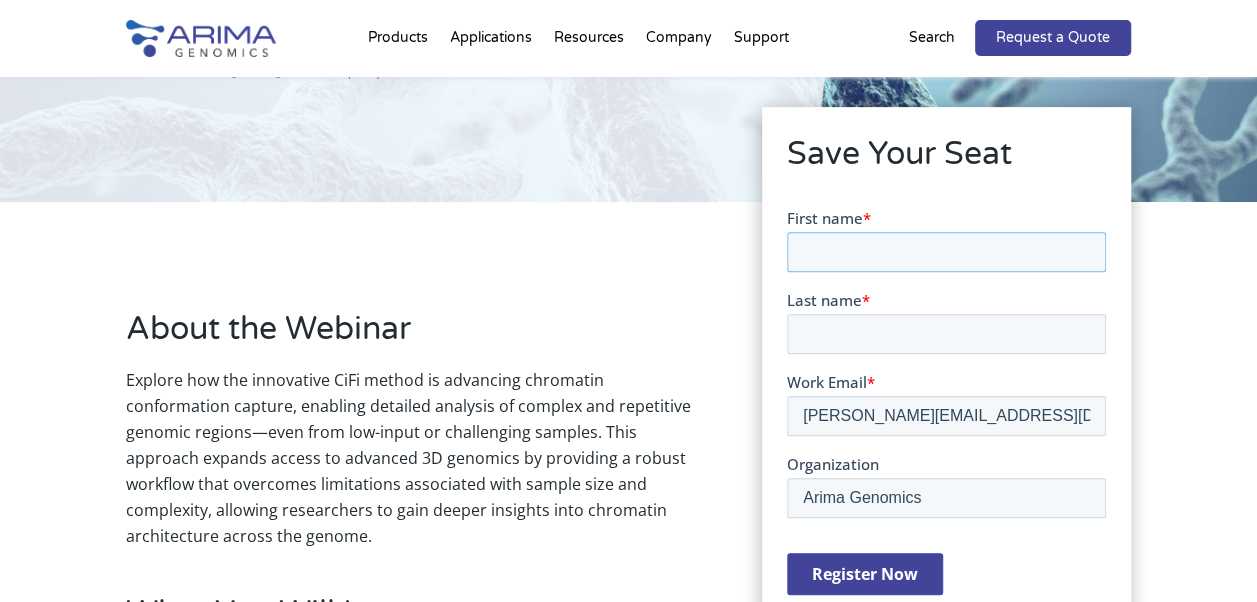 type on "ELIZABETH" 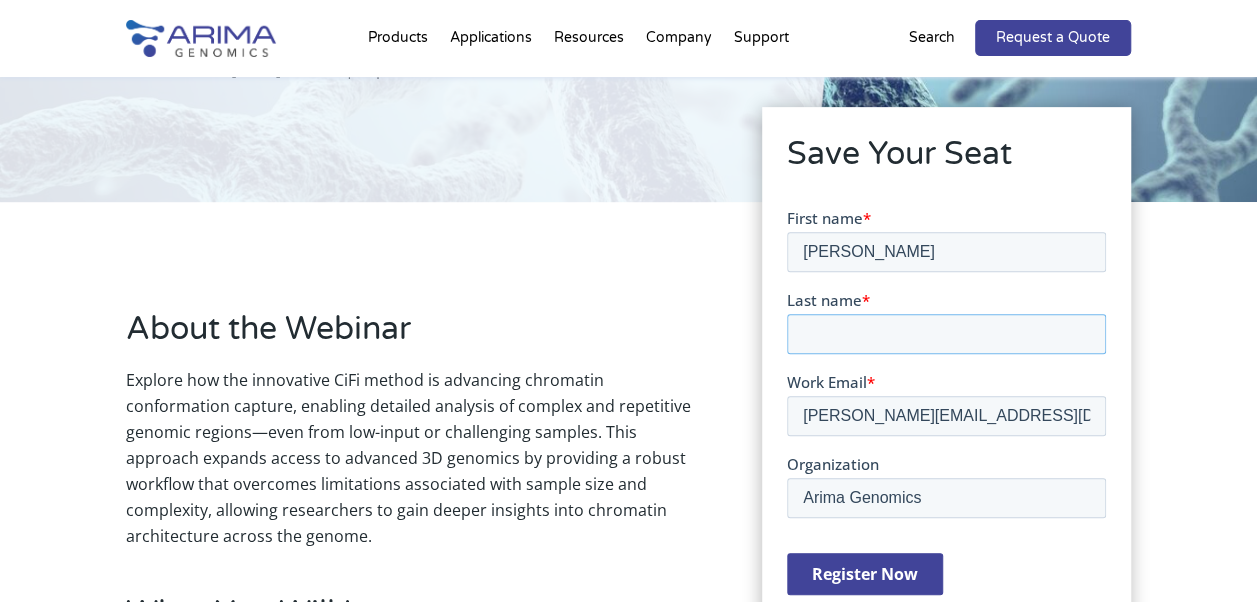 type on "JACKSON" 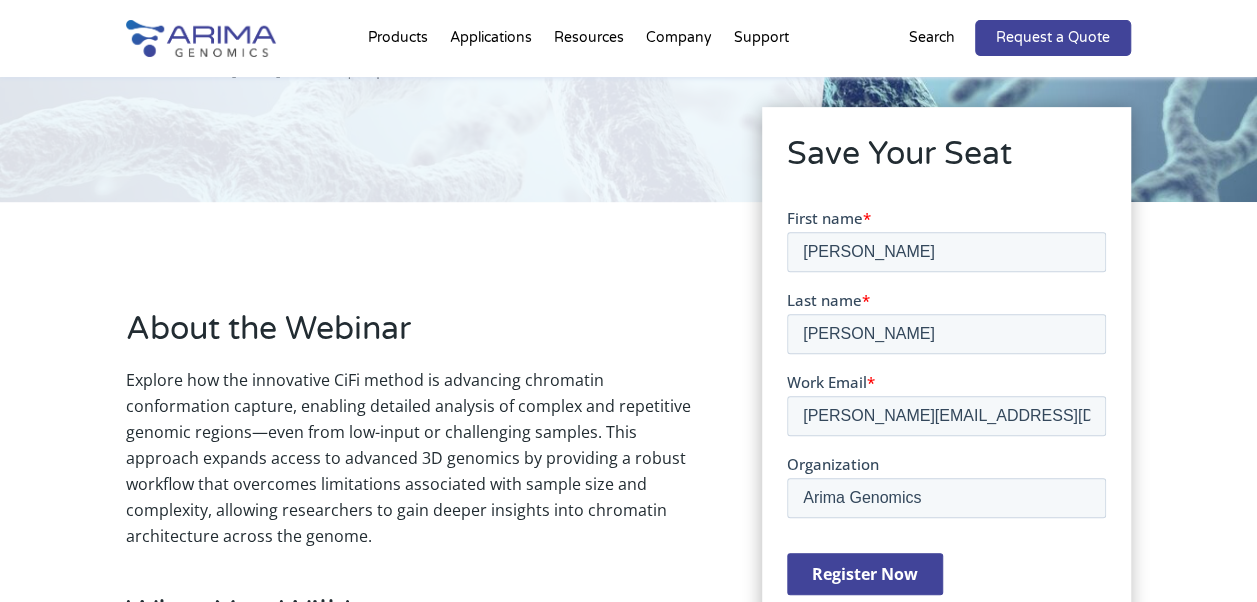 click on "Register Now" at bounding box center [865, 573] 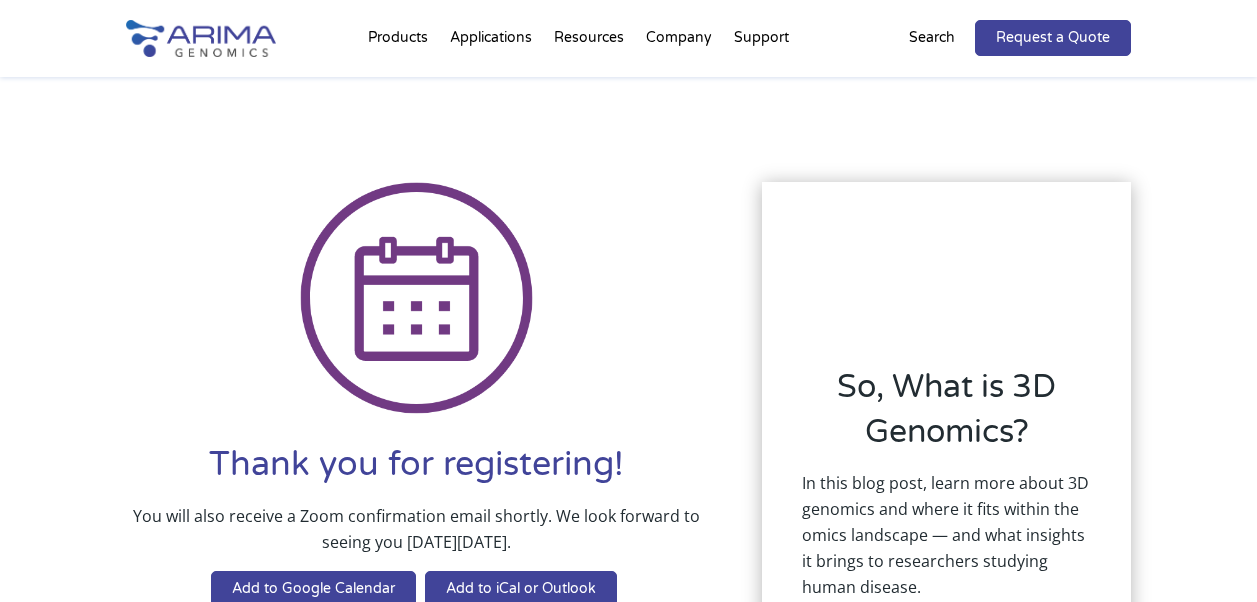 scroll, scrollTop: 0, scrollLeft: 0, axis: both 